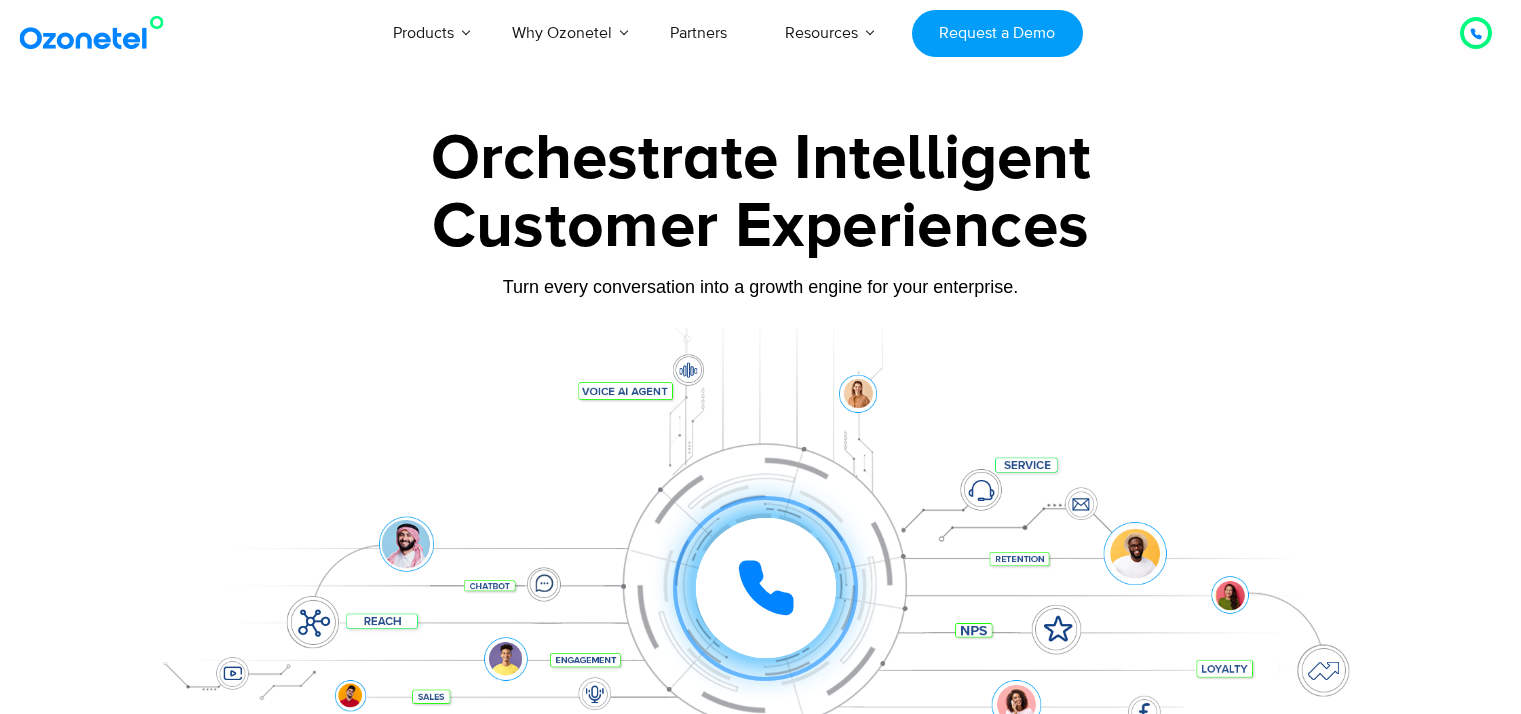 scroll, scrollTop: 0, scrollLeft: 0, axis: both 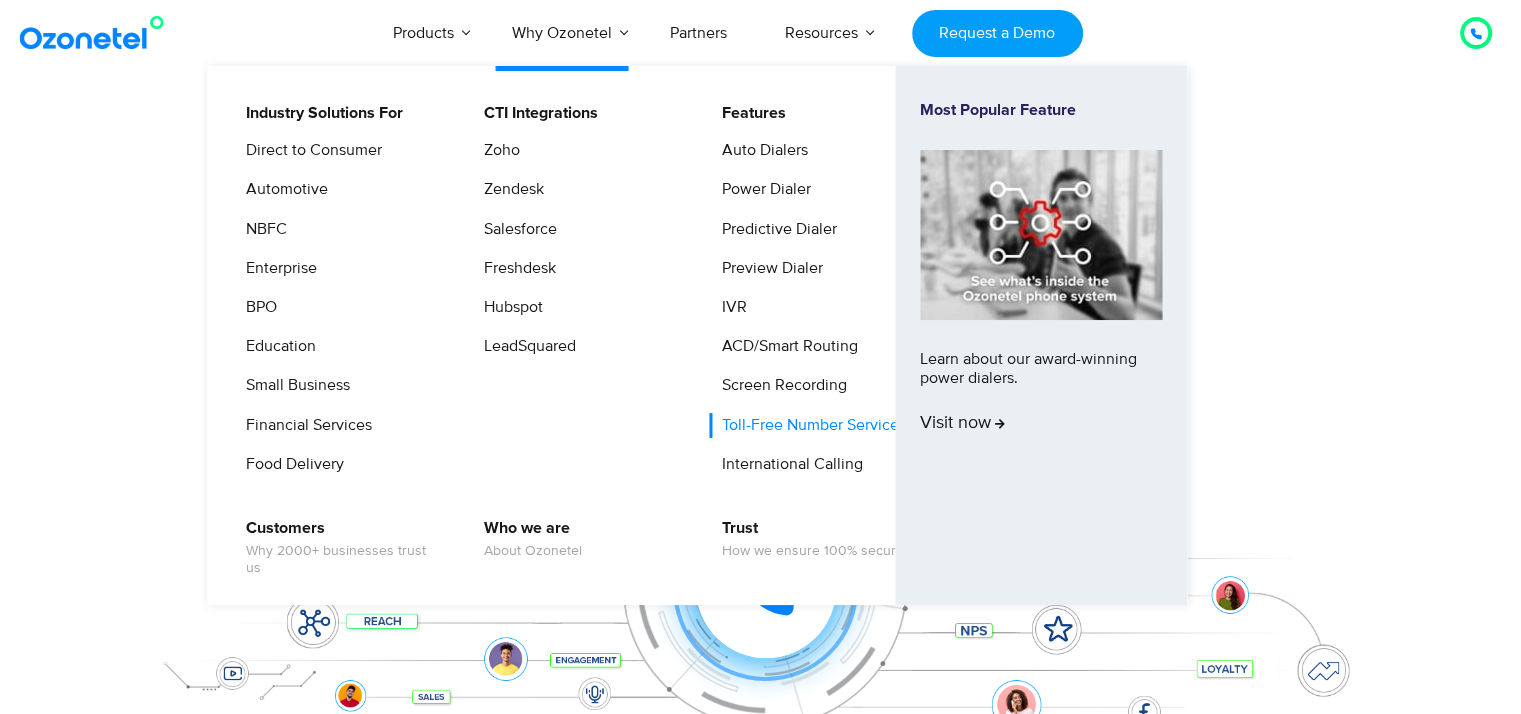 click on "Toll-Free Number Services" at bounding box center (809, 425) 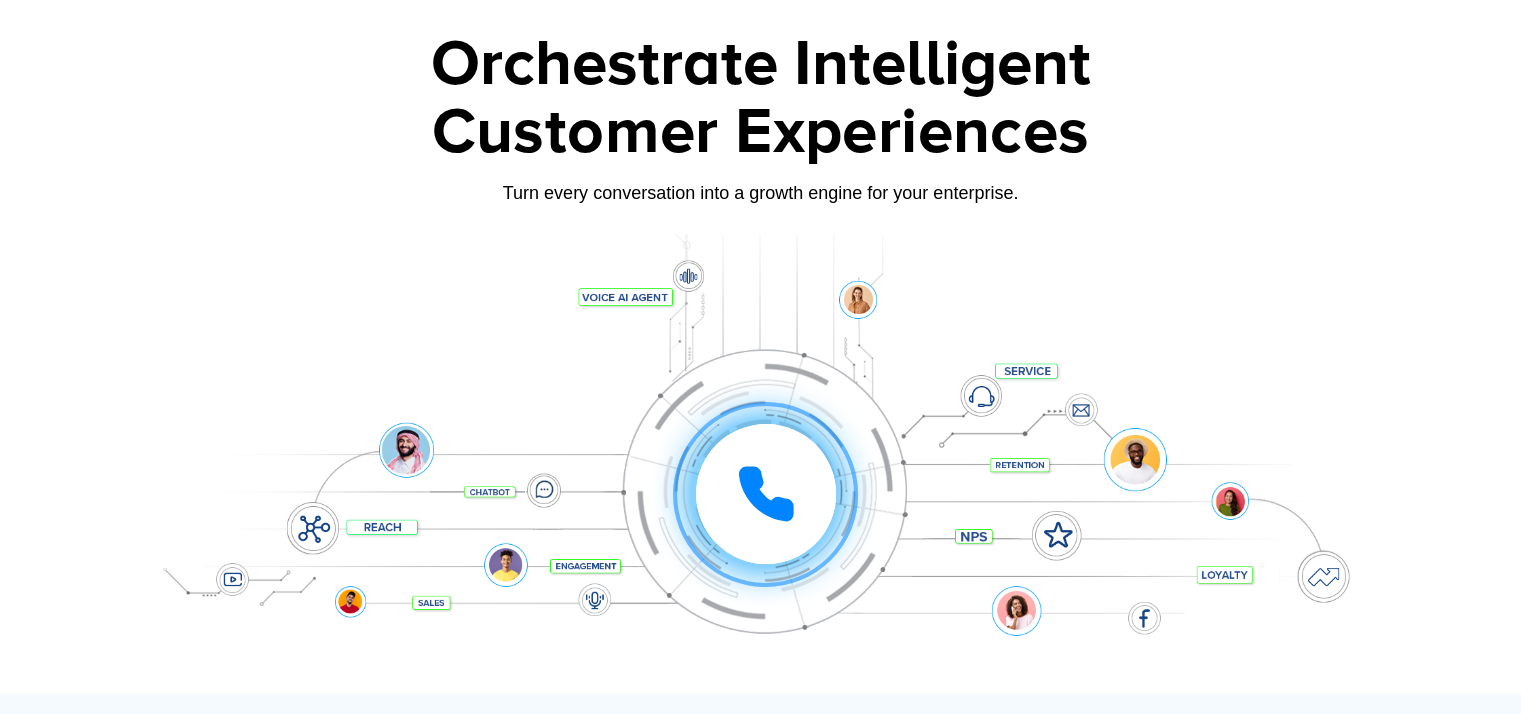 scroll, scrollTop: 0, scrollLeft: 0, axis: both 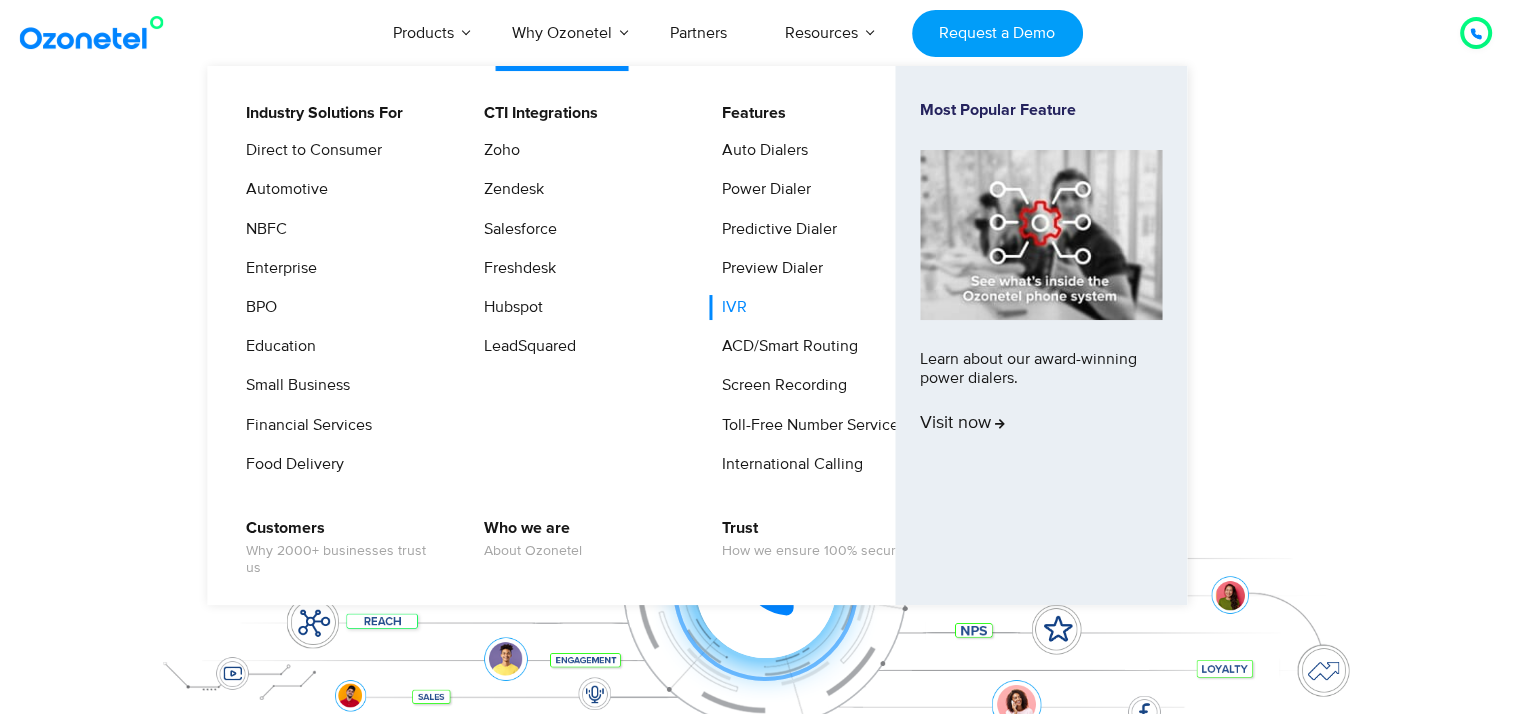 click on "IVR" at bounding box center (729, 307) 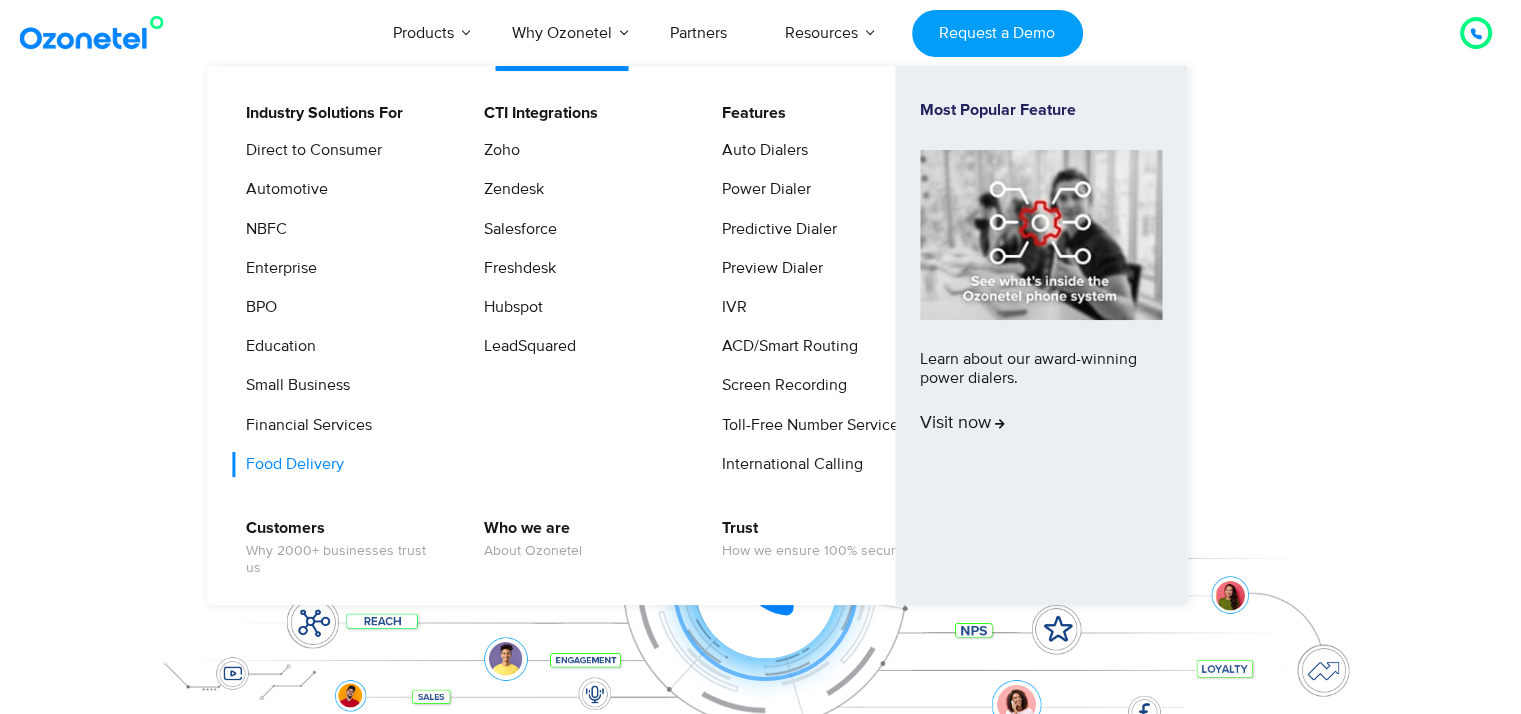 click on "Food Delivery" at bounding box center [290, 464] 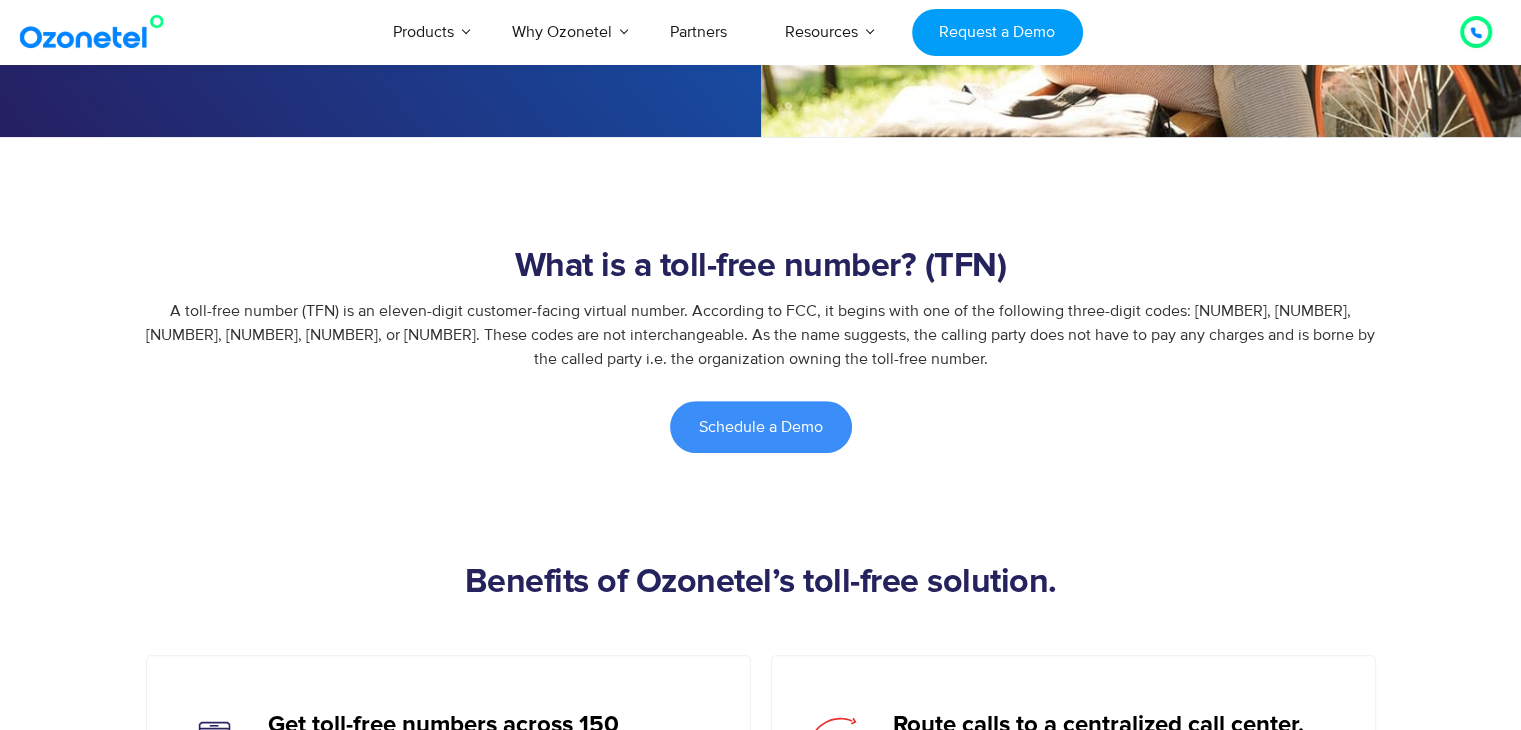 scroll, scrollTop: 0, scrollLeft: 0, axis: both 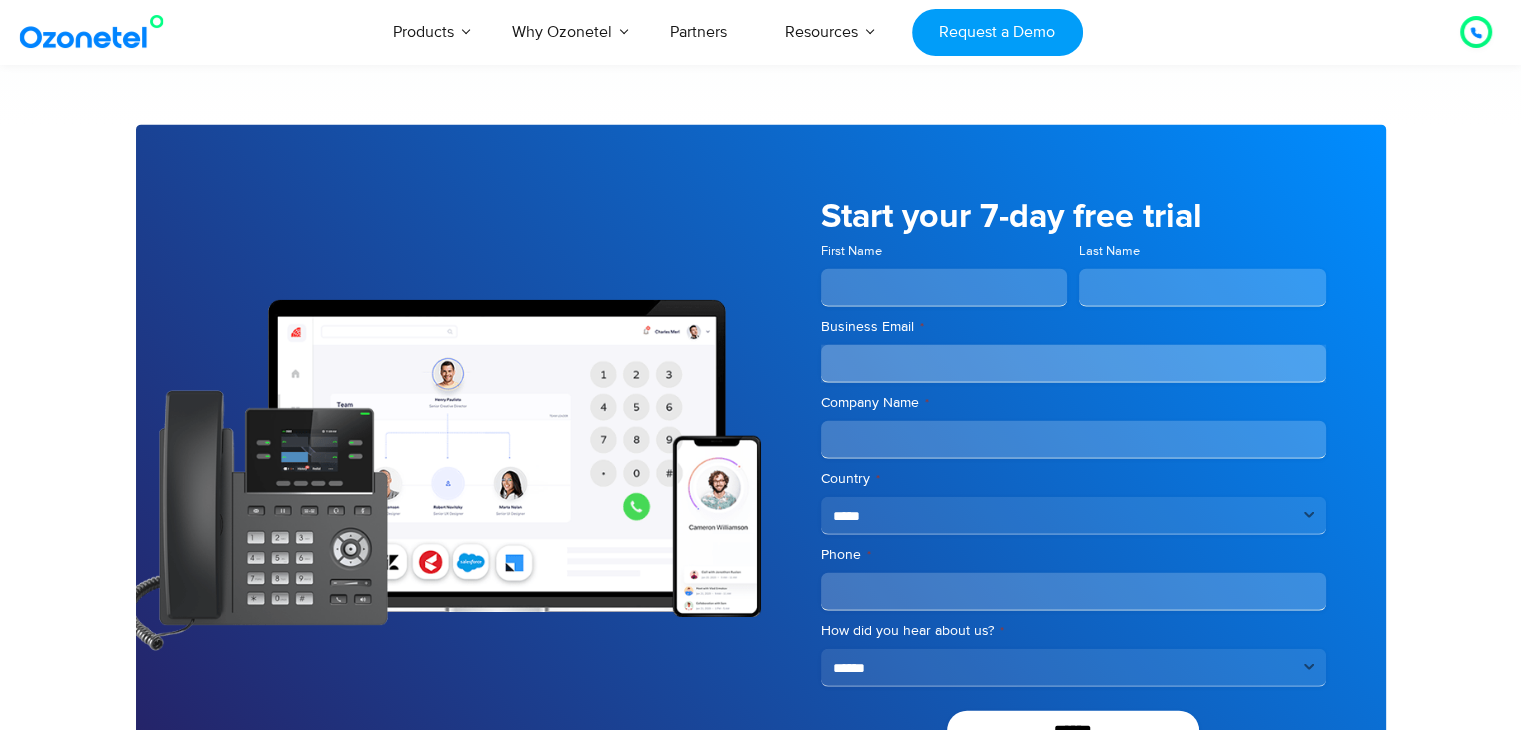 click on "First Name" at bounding box center [944, 288] 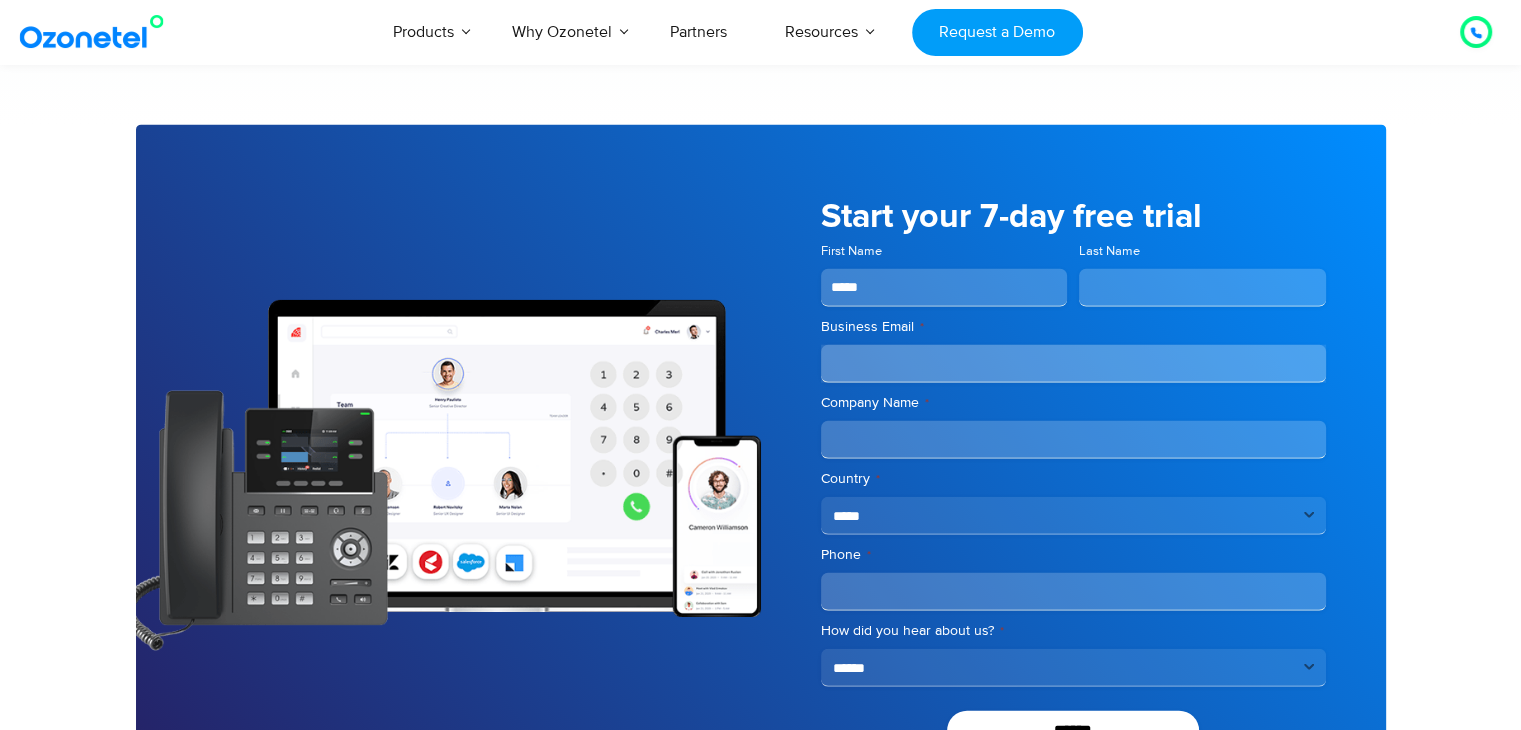 type on "*****" 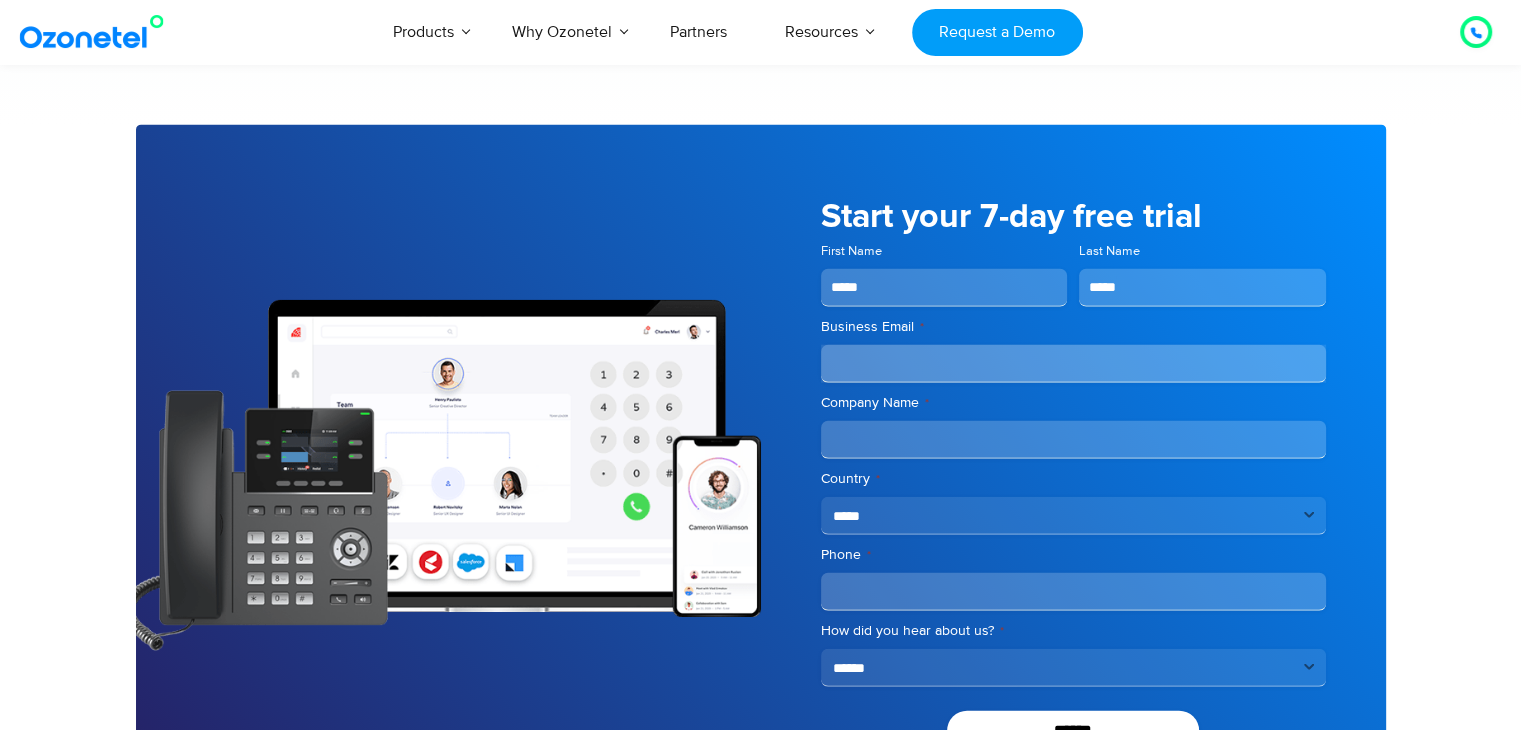 click on "Business Email *" at bounding box center [1073, 364] 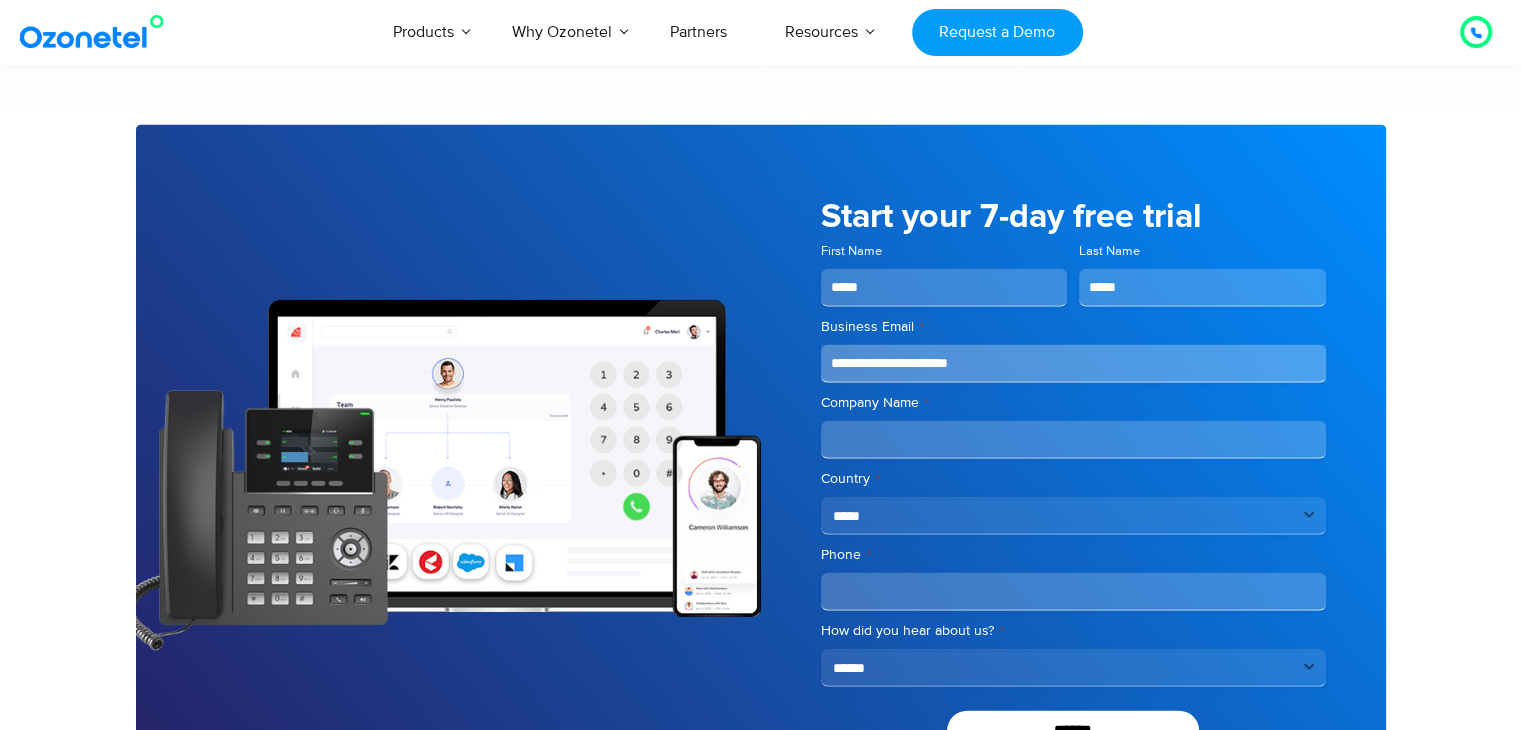 type on "**********" 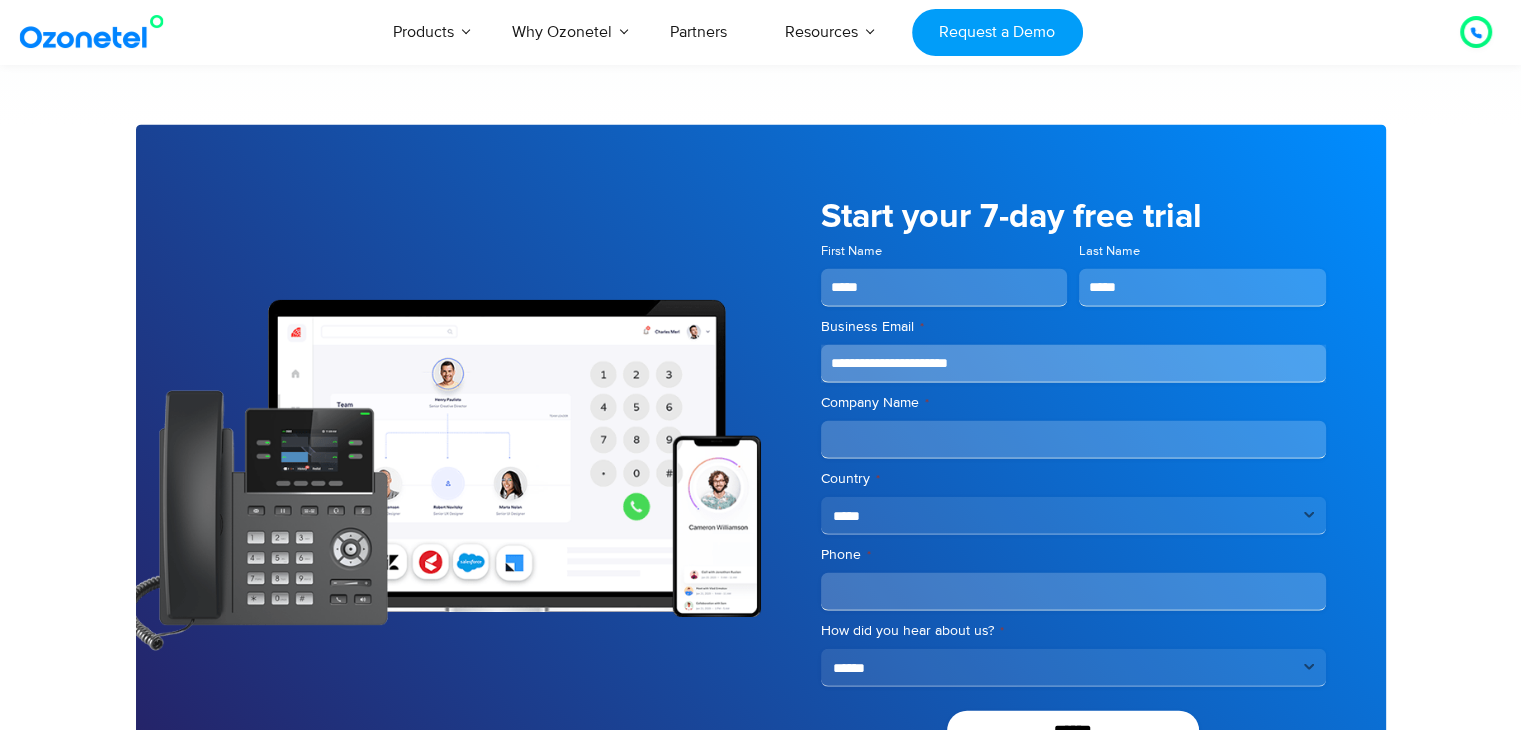 click on "Company Name *" at bounding box center (1073, 440) 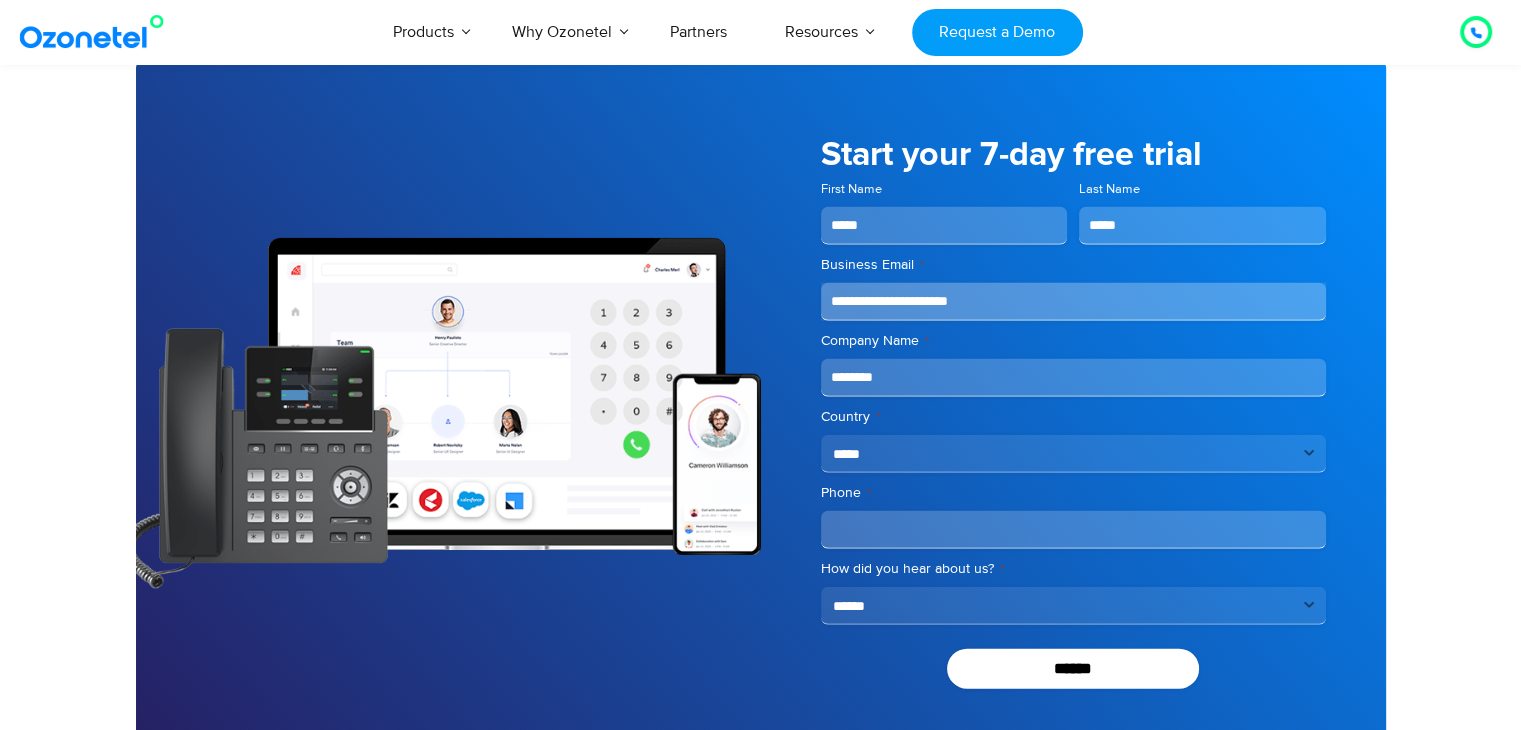 scroll, scrollTop: 4859, scrollLeft: 0, axis: vertical 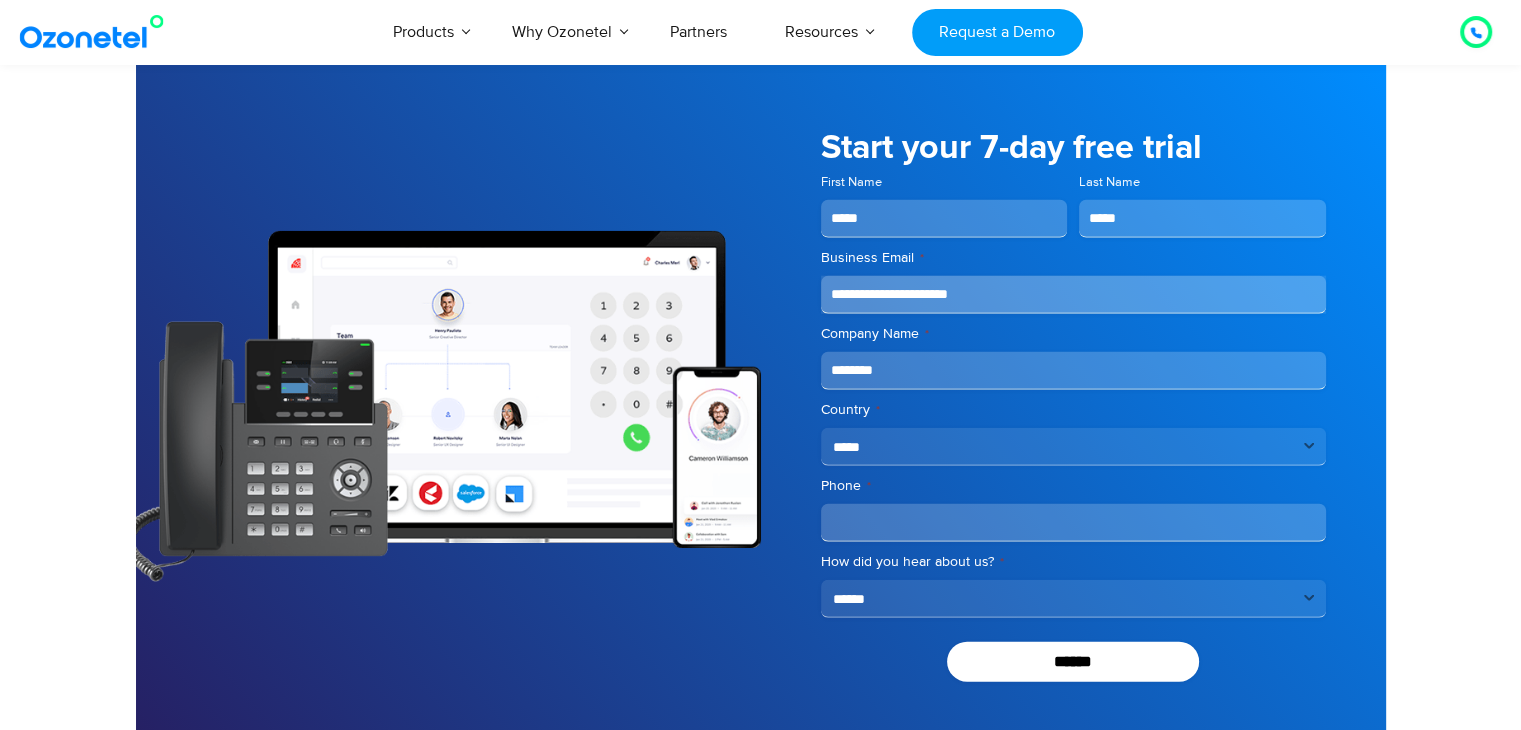 type on "********" 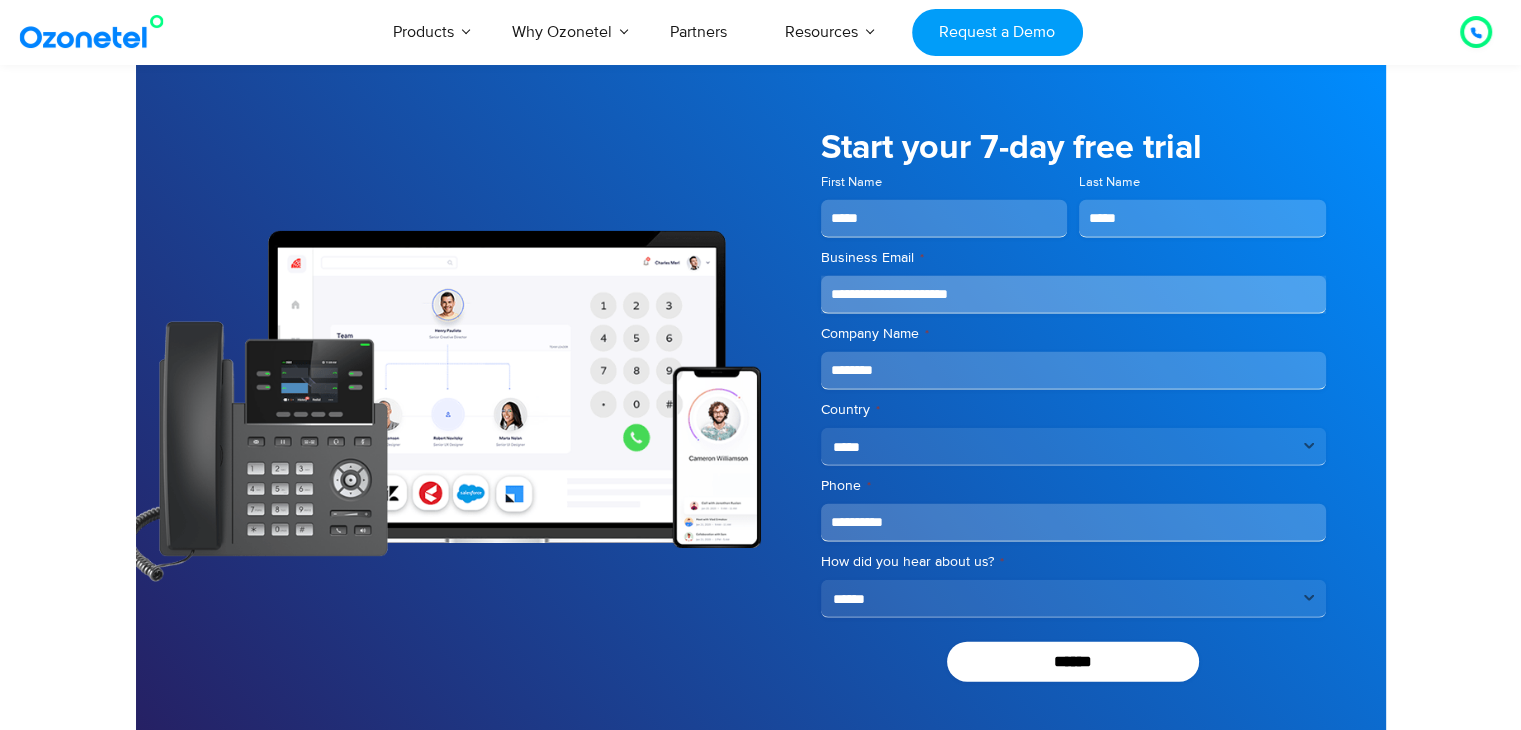 type on "**********" 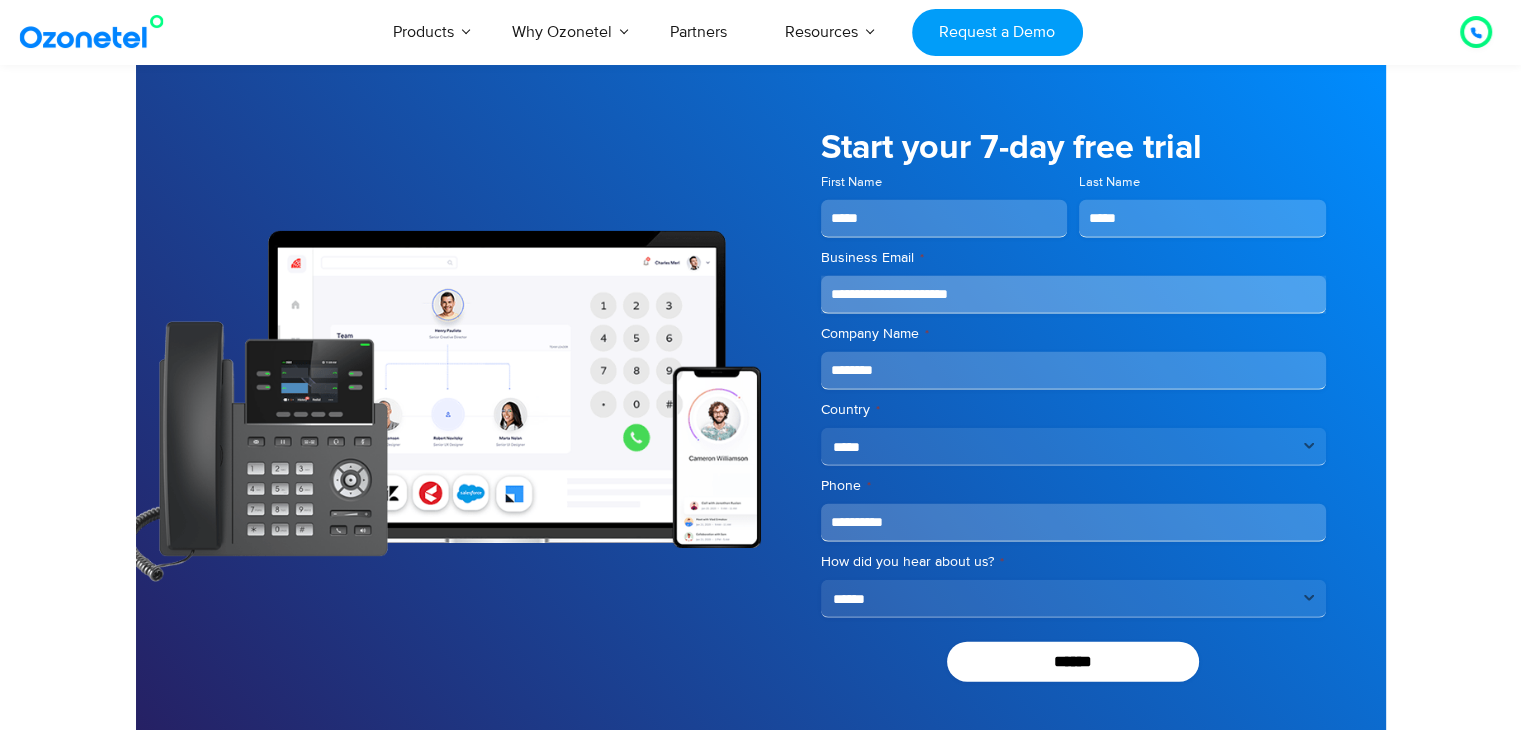 click on "**********" at bounding box center (1073, 599) 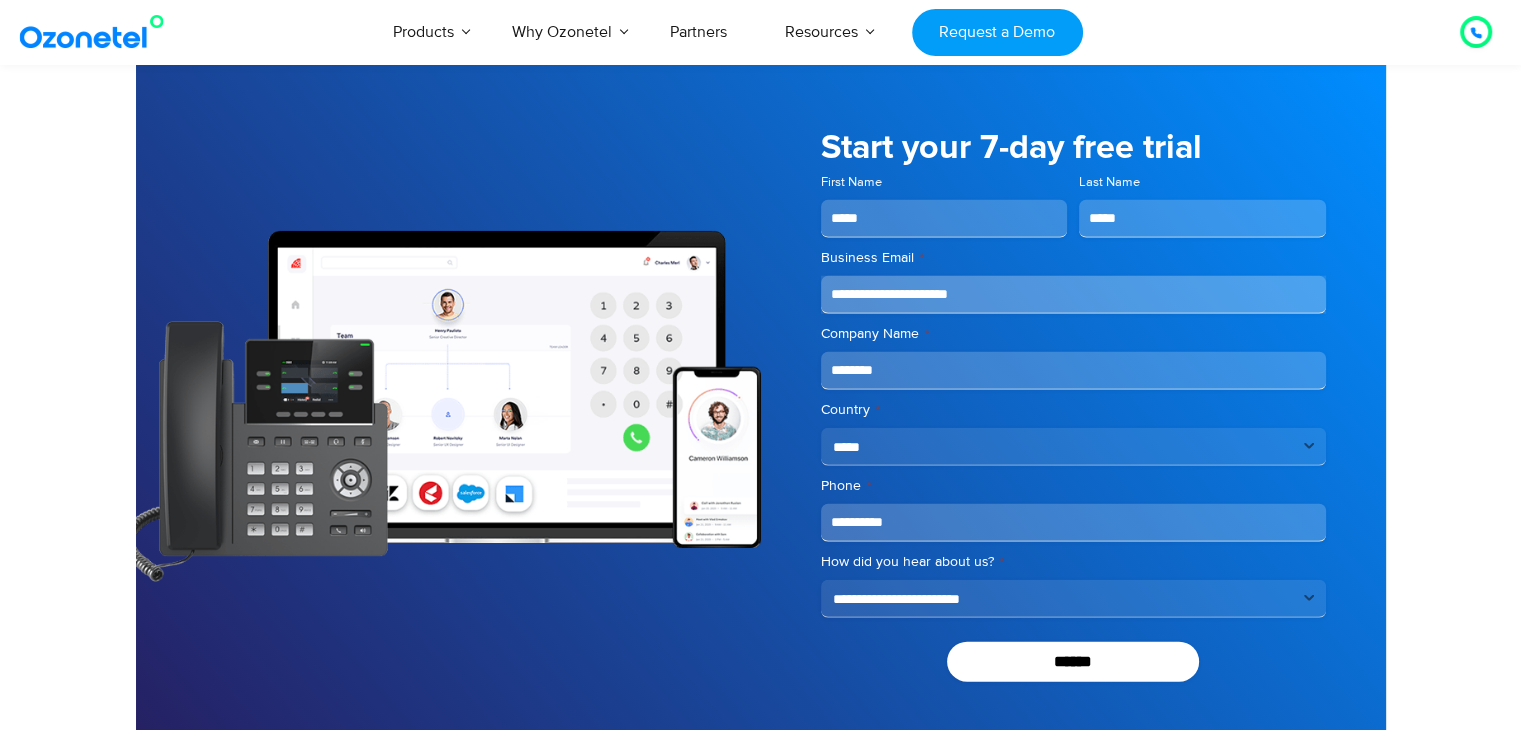 click on "**********" at bounding box center (1073, 599) 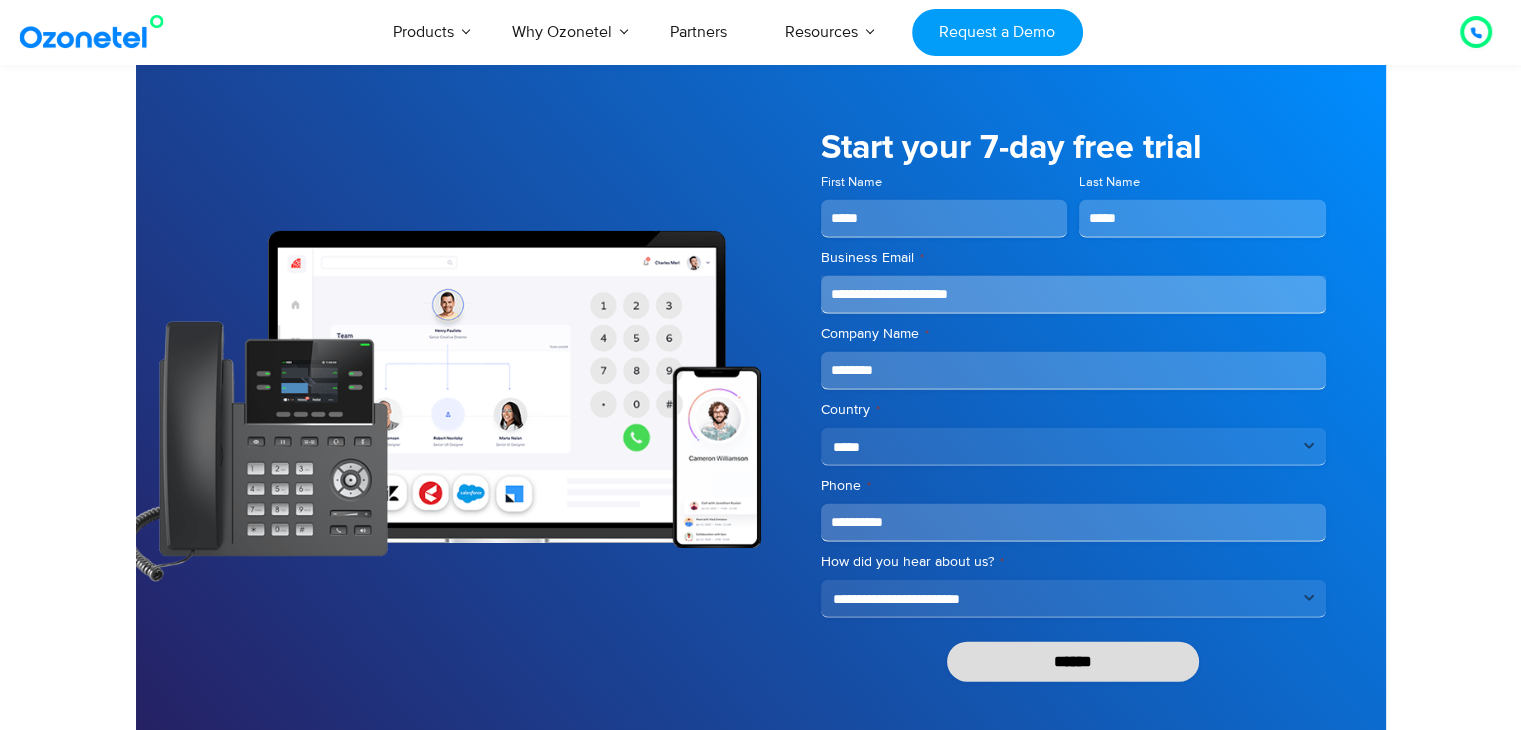 click on "******" at bounding box center [1073, 662] 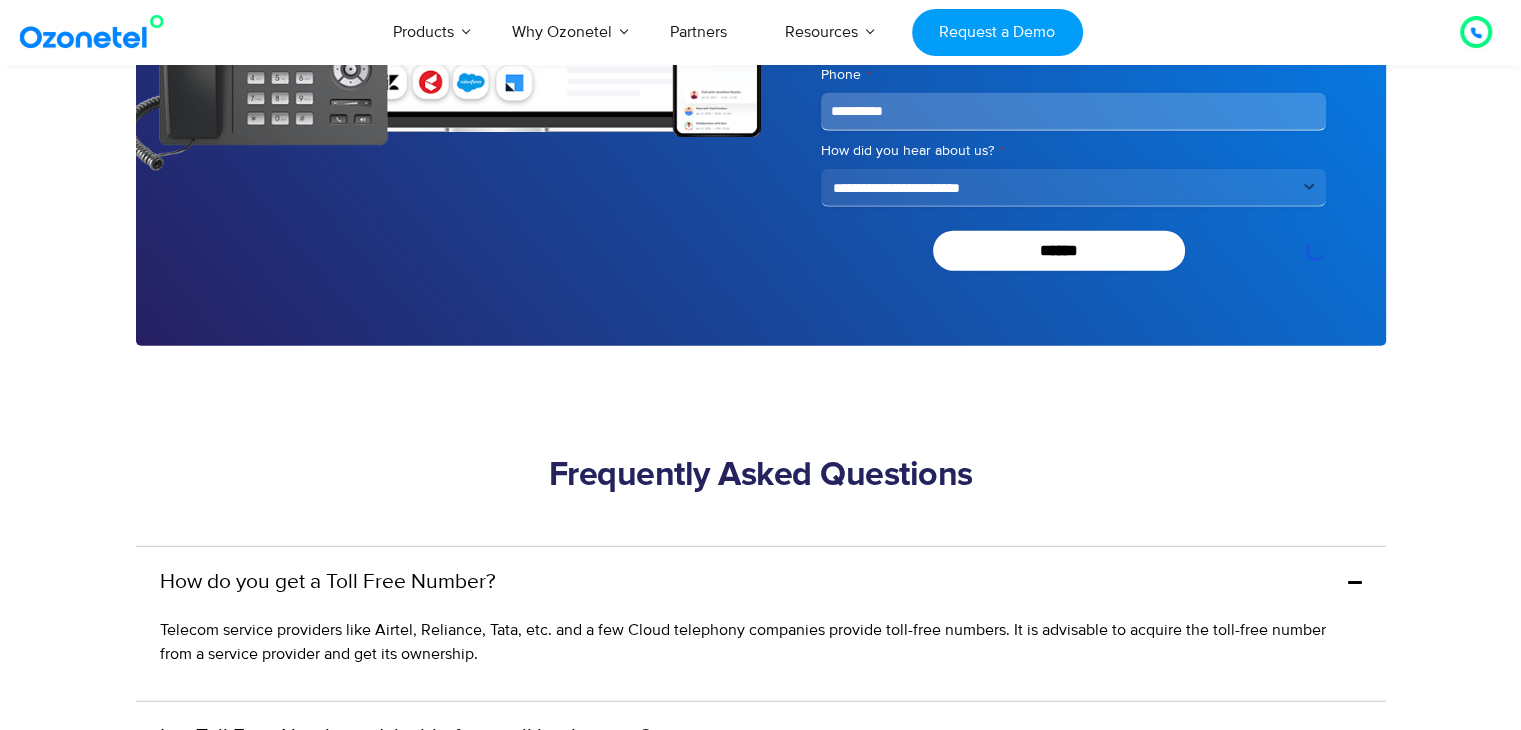 scroll, scrollTop: 5292, scrollLeft: 0, axis: vertical 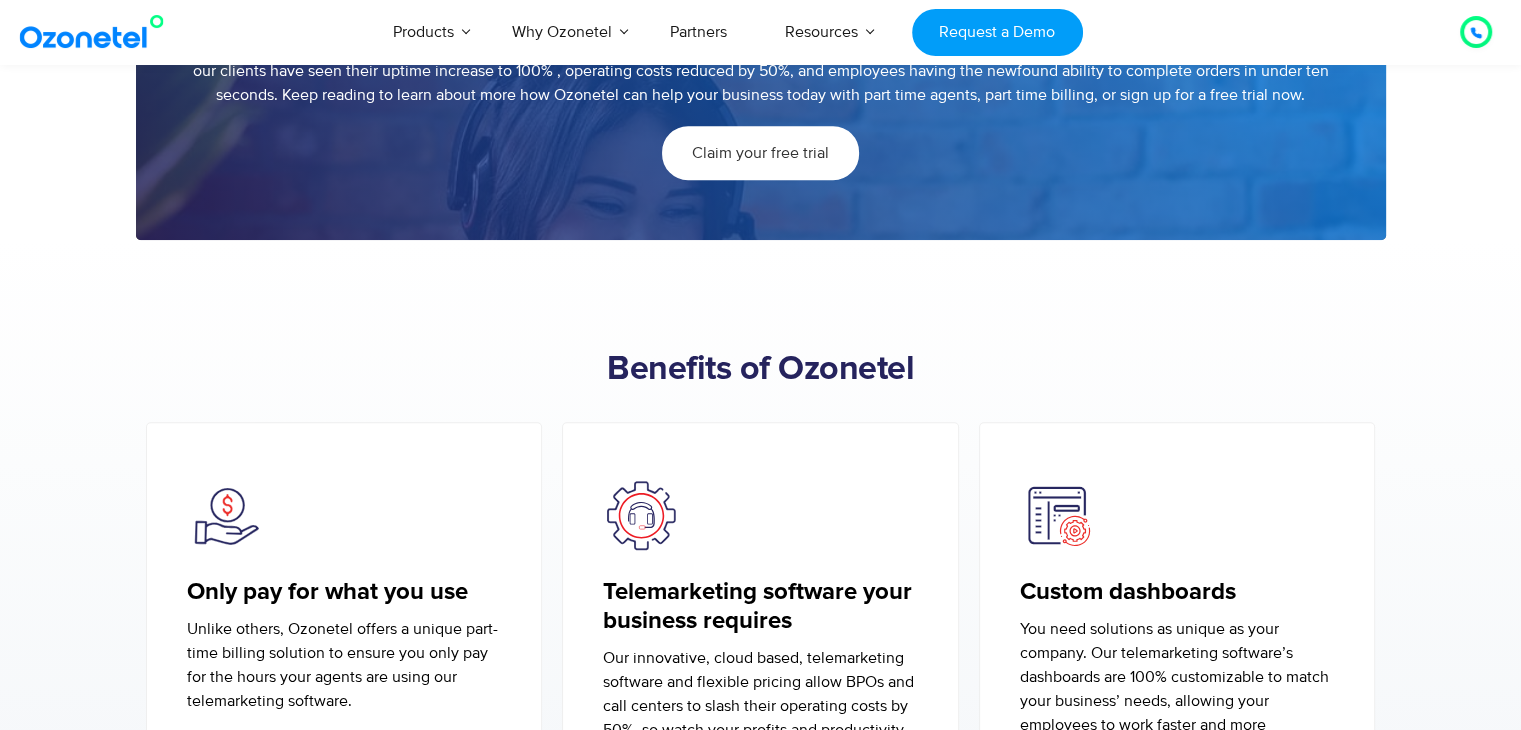 click on "Claim your free trial" at bounding box center (760, 153) 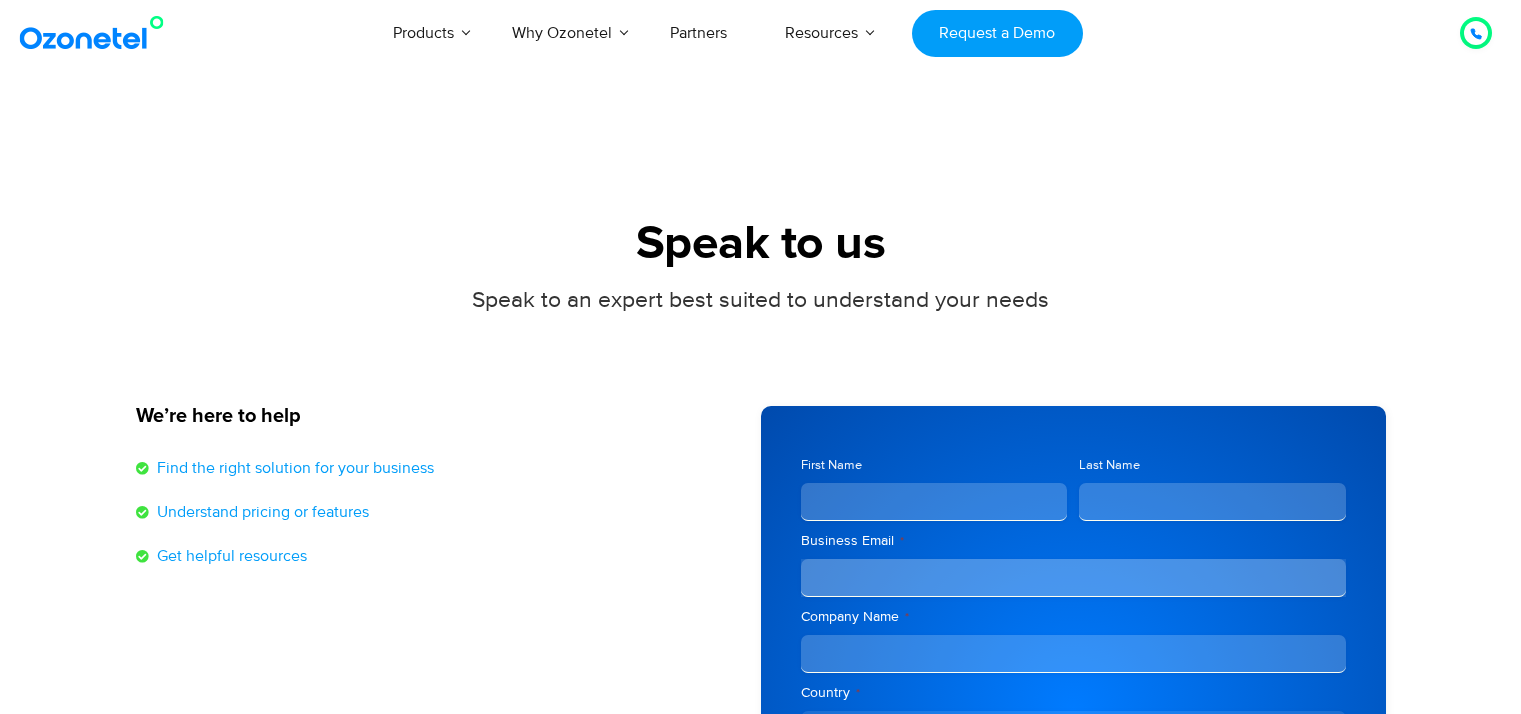 scroll, scrollTop: 0, scrollLeft: 0, axis: both 